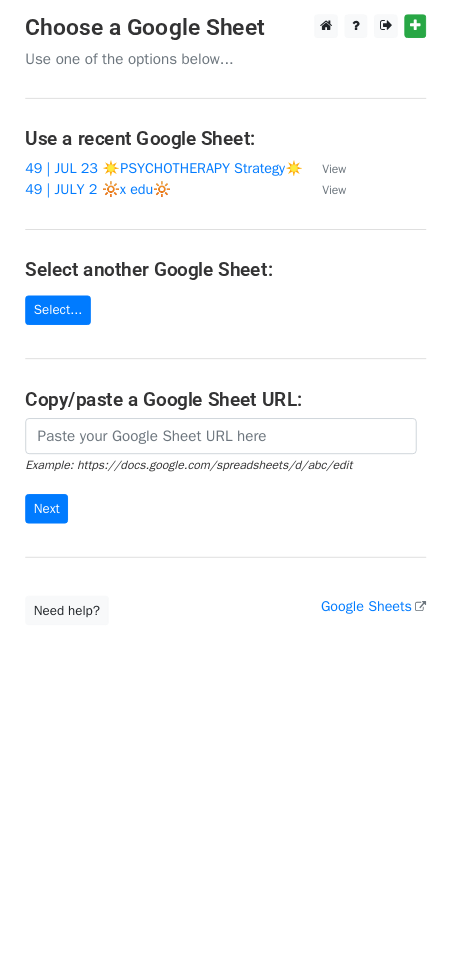 scroll, scrollTop: 0, scrollLeft: 0, axis: both 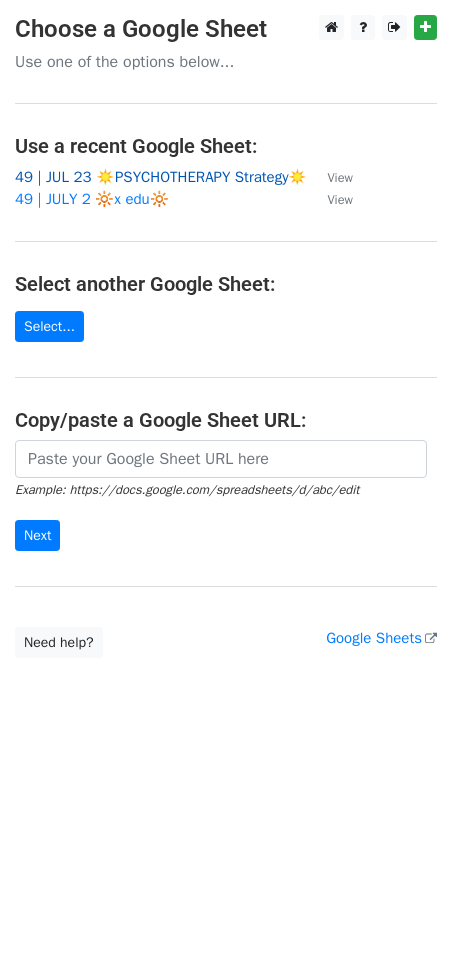 click on "49 | JUL 23 ☀️PSYCHOTHERAPY Strategy☀️" at bounding box center (161, 177) 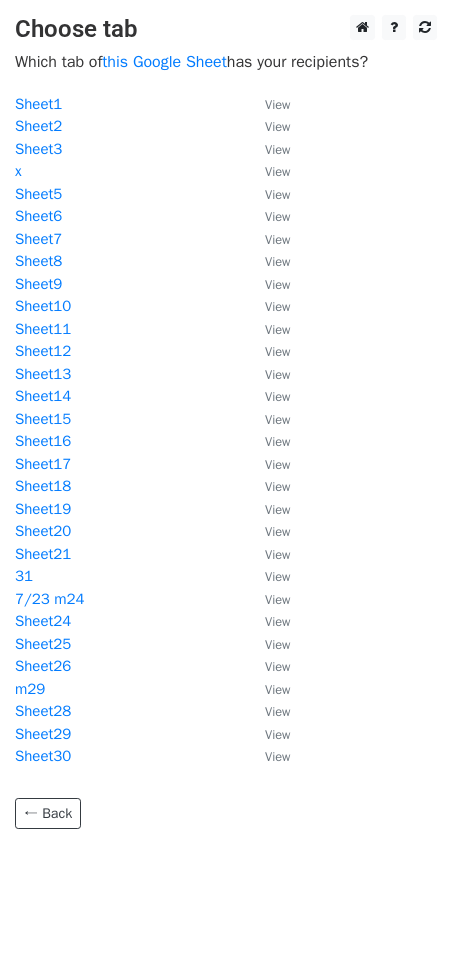 scroll, scrollTop: 0, scrollLeft: 0, axis: both 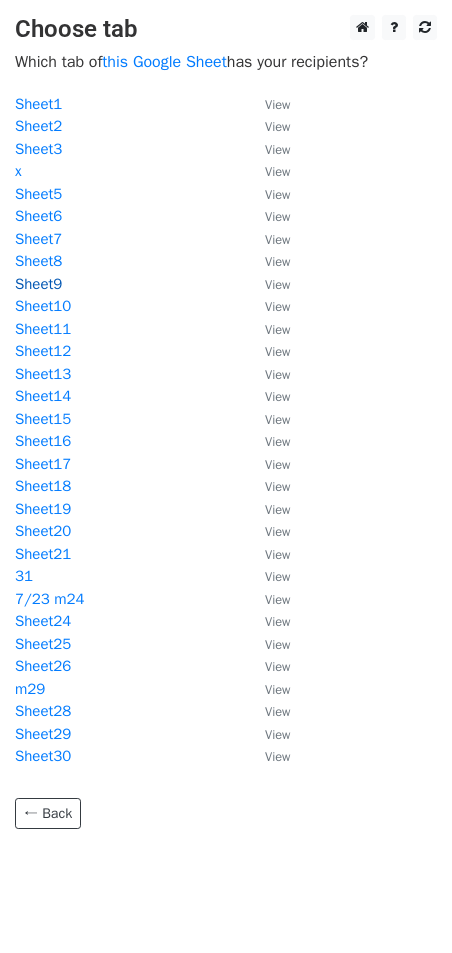 click on "Sheet9" at bounding box center [38, 284] 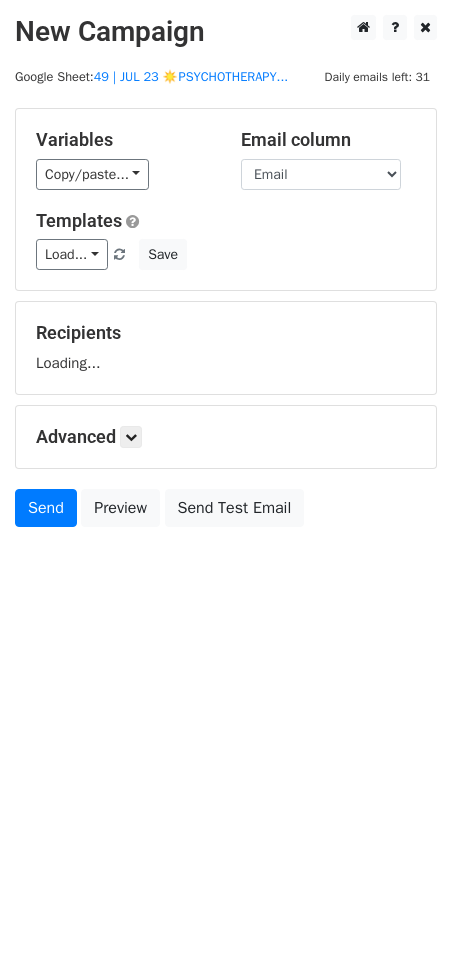 scroll, scrollTop: 0, scrollLeft: 0, axis: both 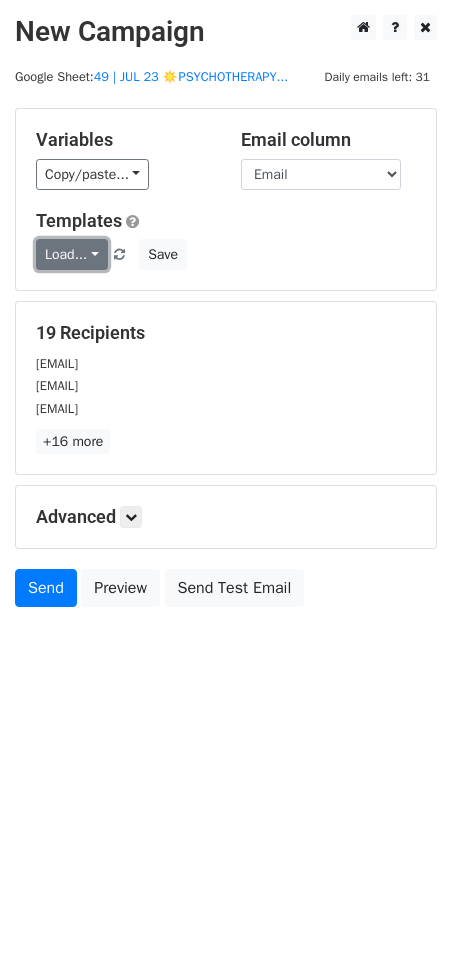 click on "Load..." at bounding box center [72, 254] 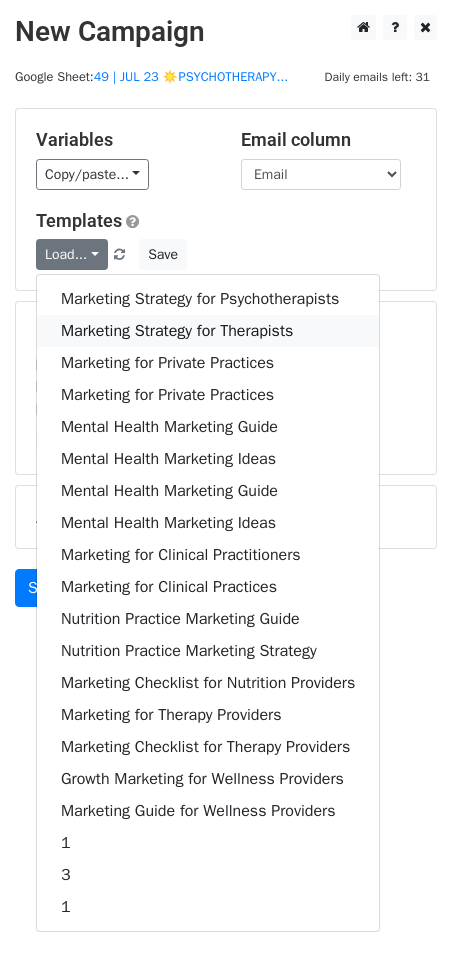 click on "Marketing Strategy for Therapists" at bounding box center (208, 331) 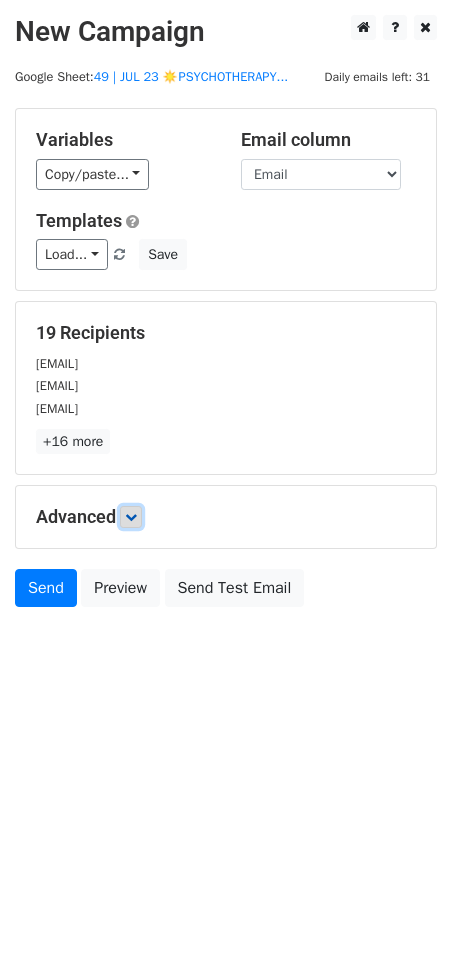 click at bounding box center (131, 517) 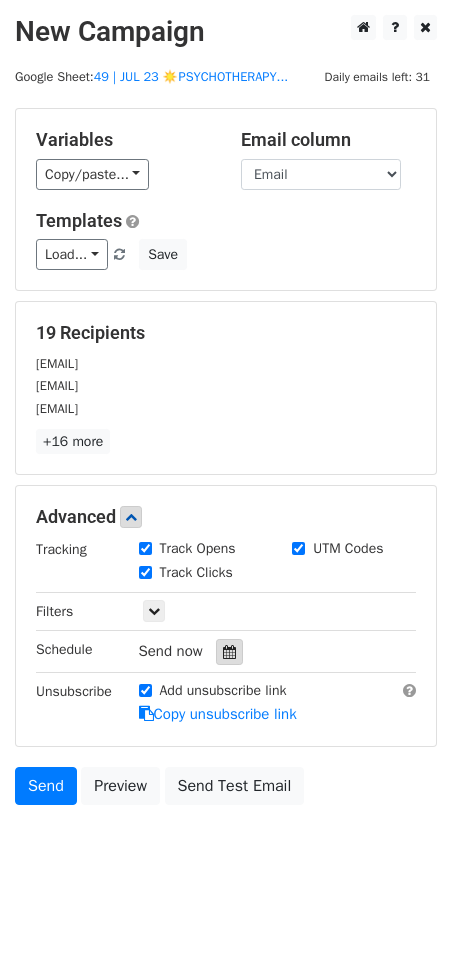 click at bounding box center (229, 652) 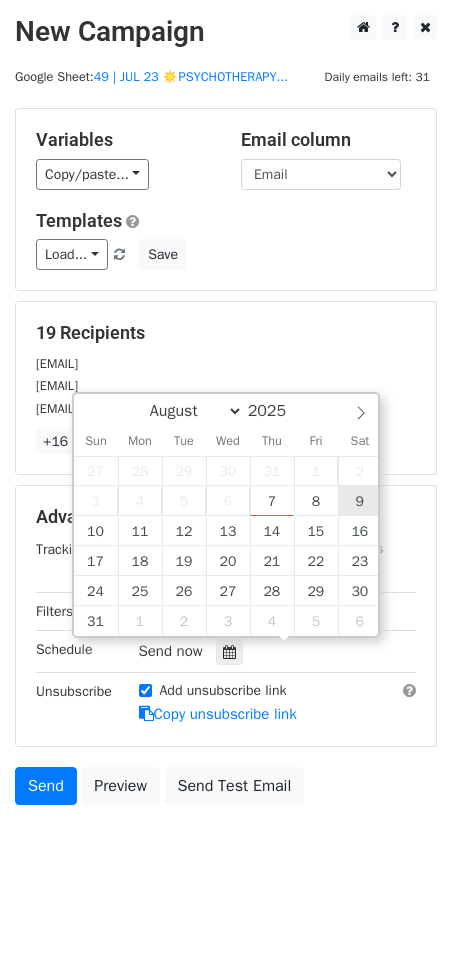 type on "2025-08-09 12:00" 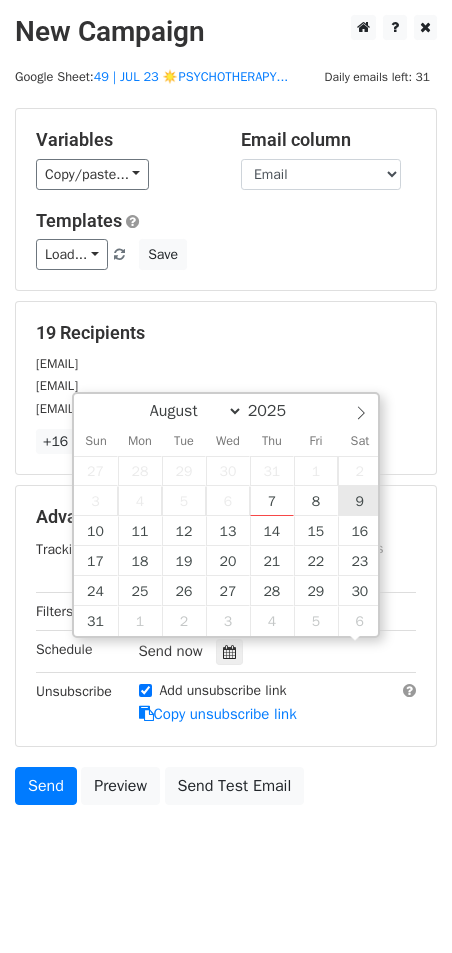 scroll, scrollTop: 1, scrollLeft: 0, axis: vertical 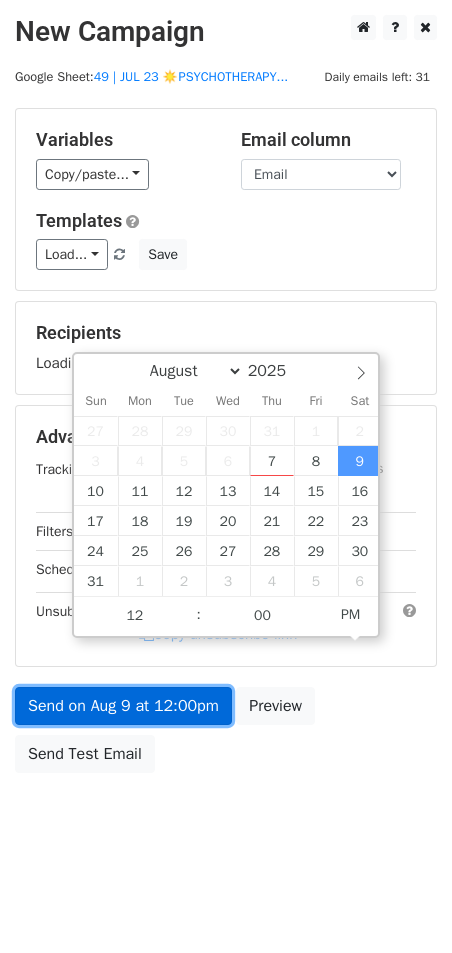 click on "Send on Aug 9 at 12:00pm" at bounding box center (123, 706) 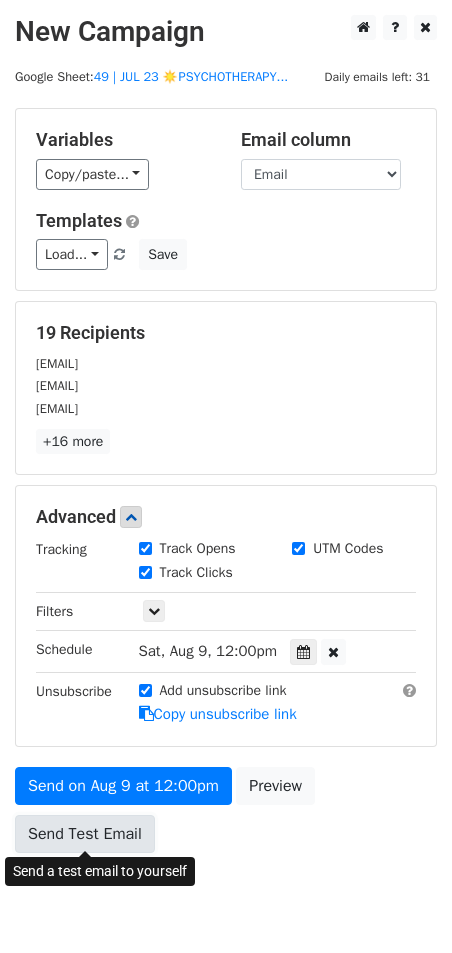 click on "Send Test Email" at bounding box center [85, 834] 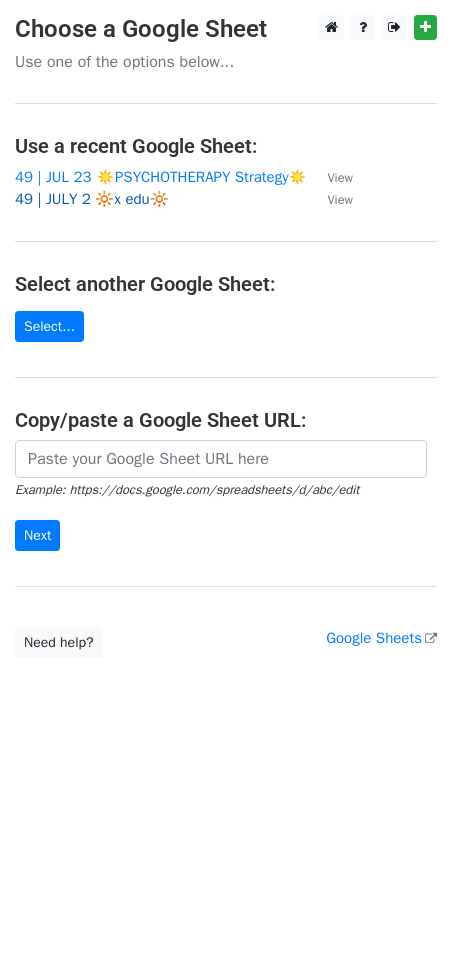 scroll, scrollTop: 0, scrollLeft: 0, axis: both 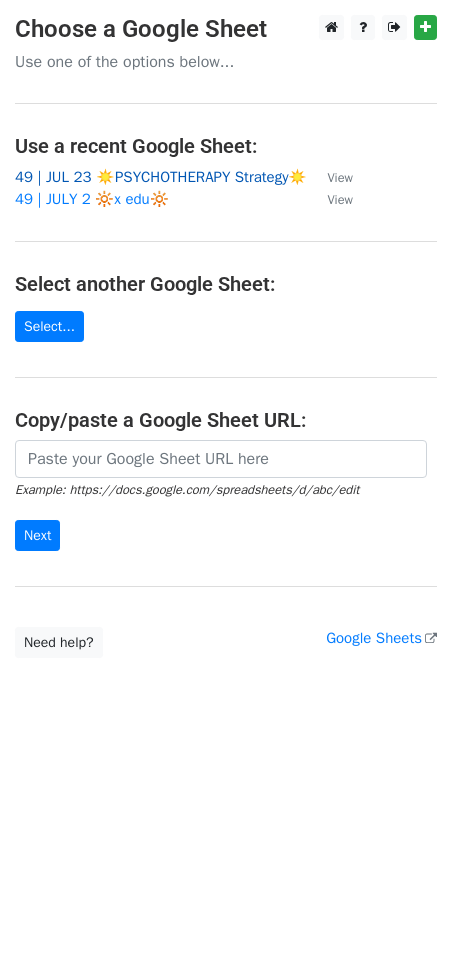 click on "49 | JUL 23 ☀️PSYCHOTHERAPY Strategy☀️" at bounding box center [161, 177] 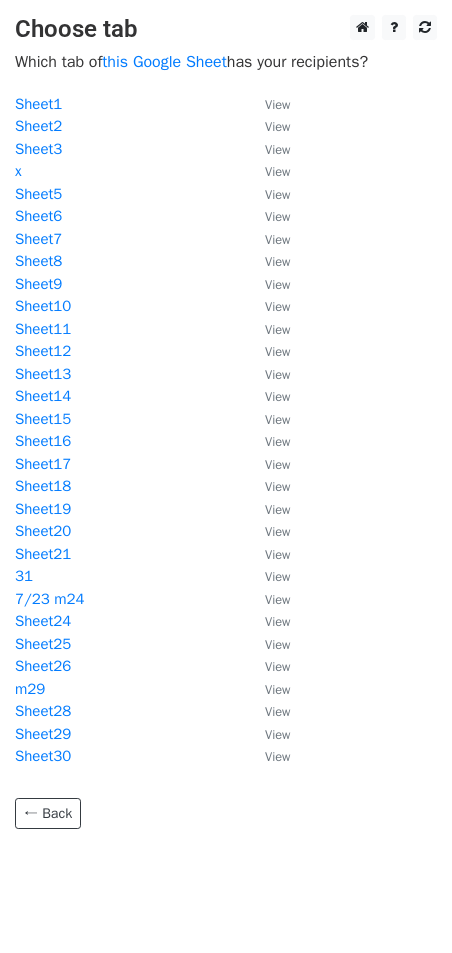 scroll, scrollTop: 0, scrollLeft: 0, axis: both 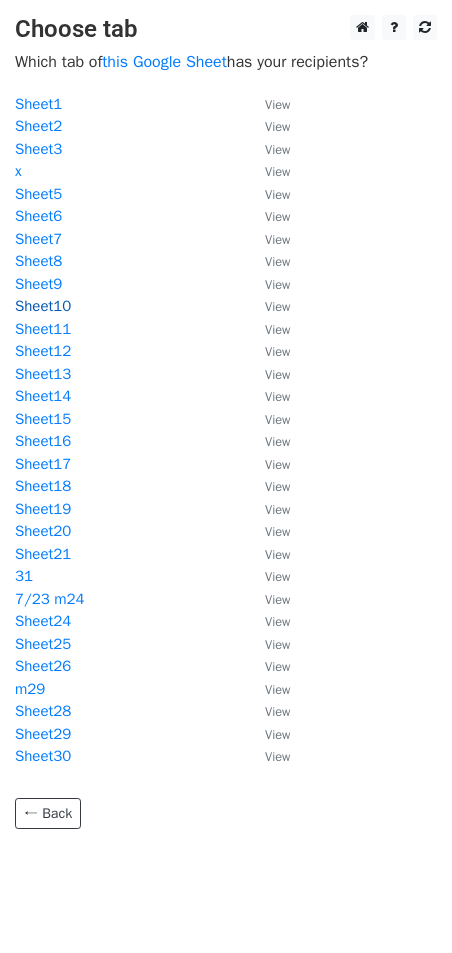 click on "Sheet10" at bounding box center [43, 306] 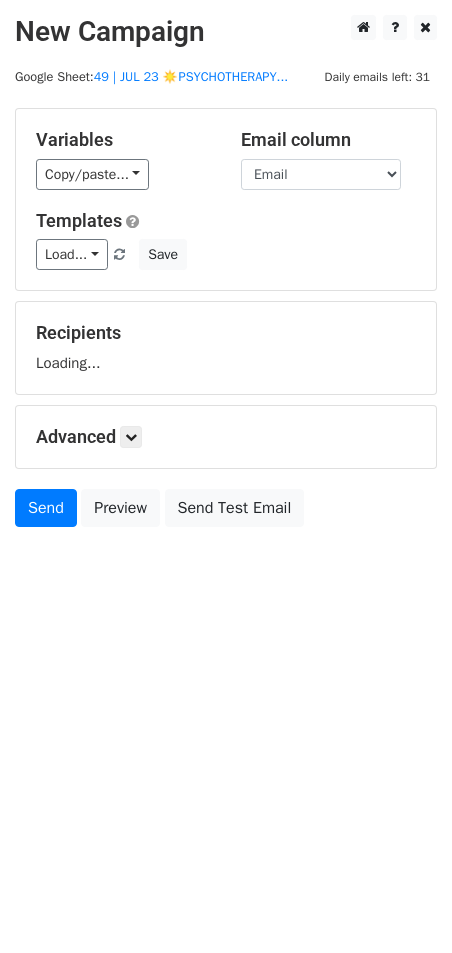 scroll, scrollTop: 0, scrollLeft: 0, axis: both 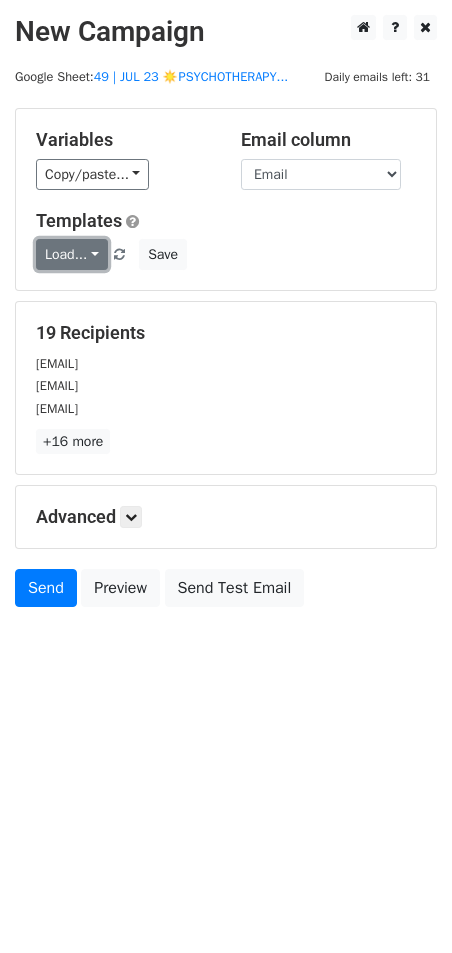click on "Load..." at bounding box center (72, 254) 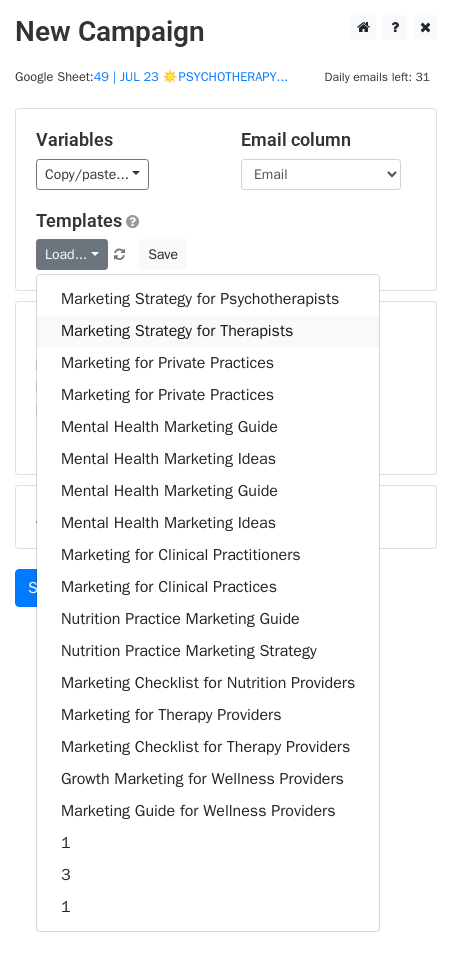 click on "Marketing Strategy for Therapists" at bounding box center (208, 331) 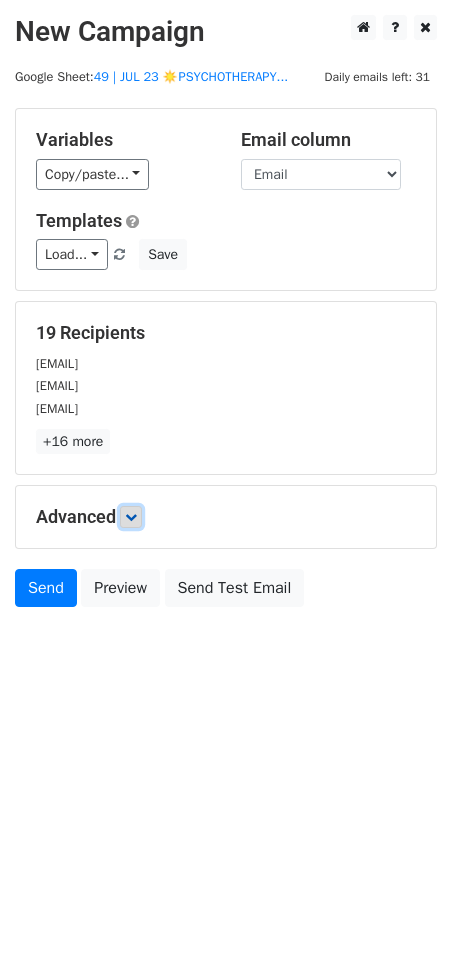 click at bounding box center [131, 517] 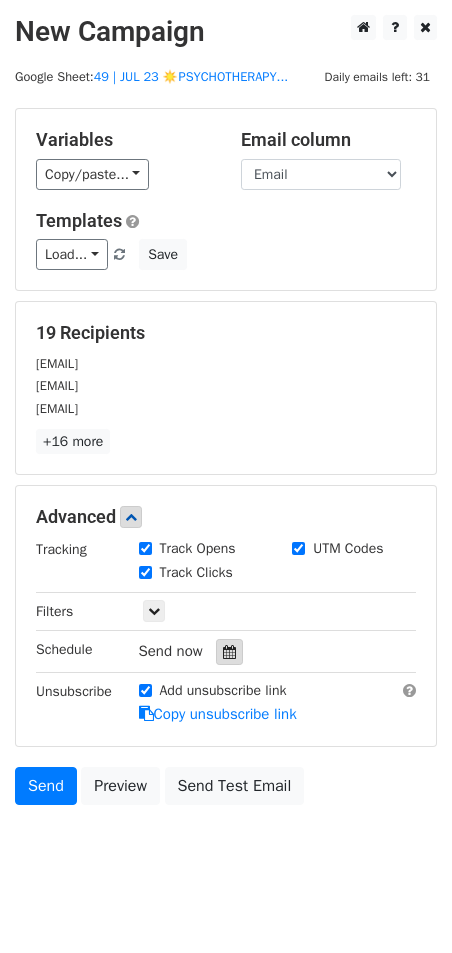 click at bounding box center [229, 652] 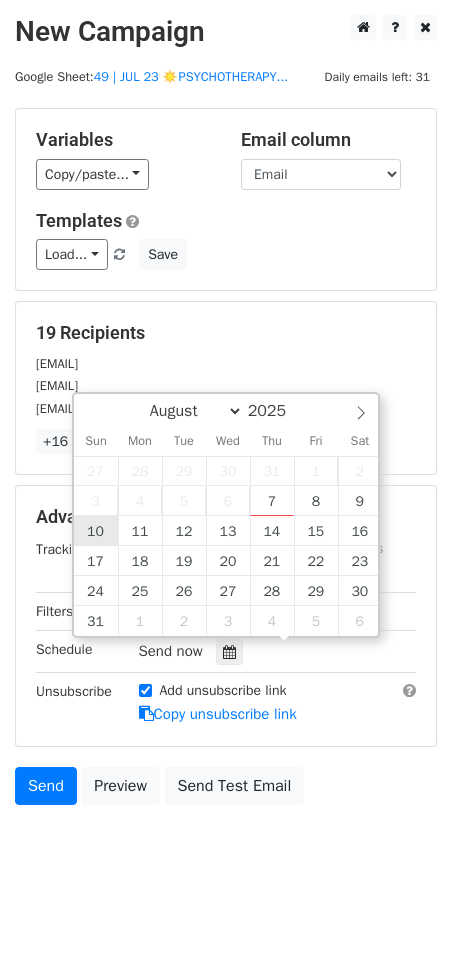 type on "2025-08-10 12:00" 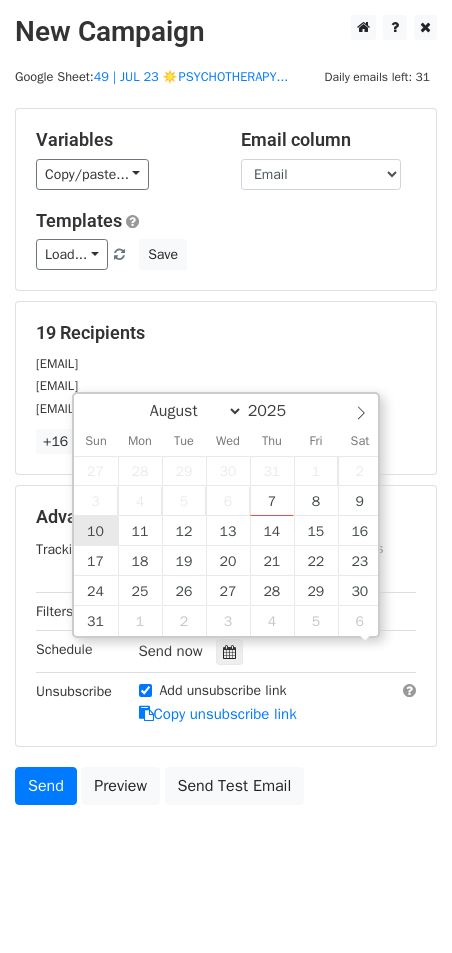 scroll, scrollTop: 1, scrollLeft: 0, axis: vertical 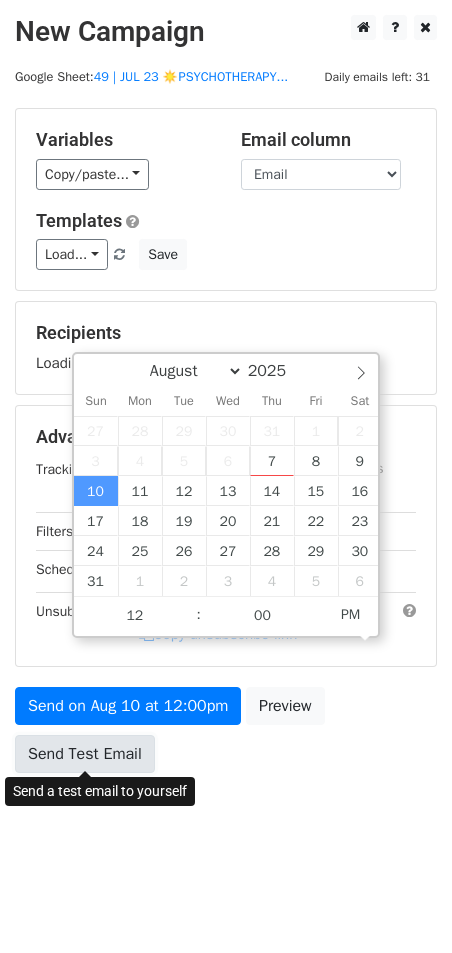 click on "Send Test Email" at bounding box center (85, 754) 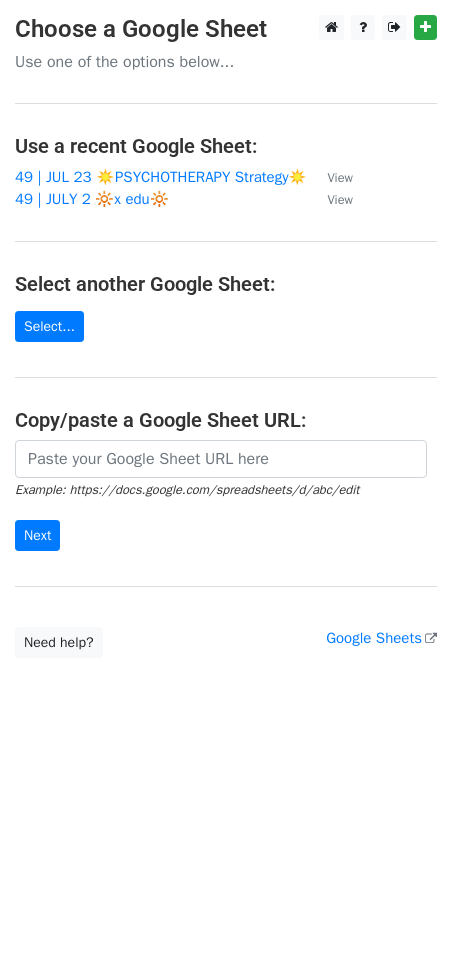 scroll, scrollTop: 0, scrollLeft: 0, axis: both 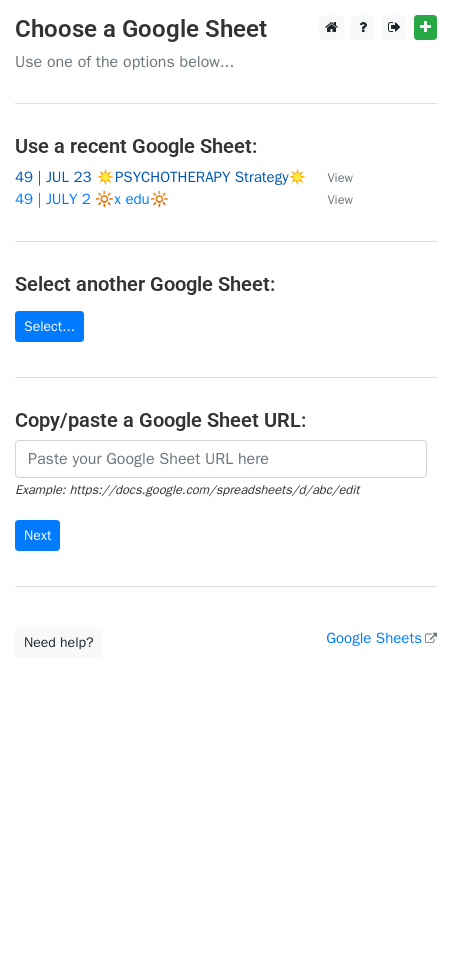click on "49 | JUL 23 ☀️PSYCHOTHERAPY Strategy☀️" at bounding box center (161, 177) 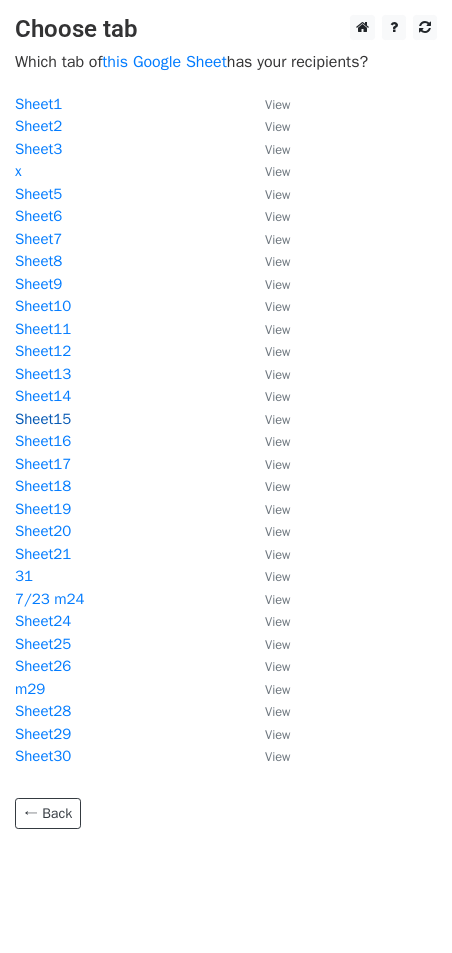 scroll, scrollTop: 0, scrollLeft: 0, axis: both 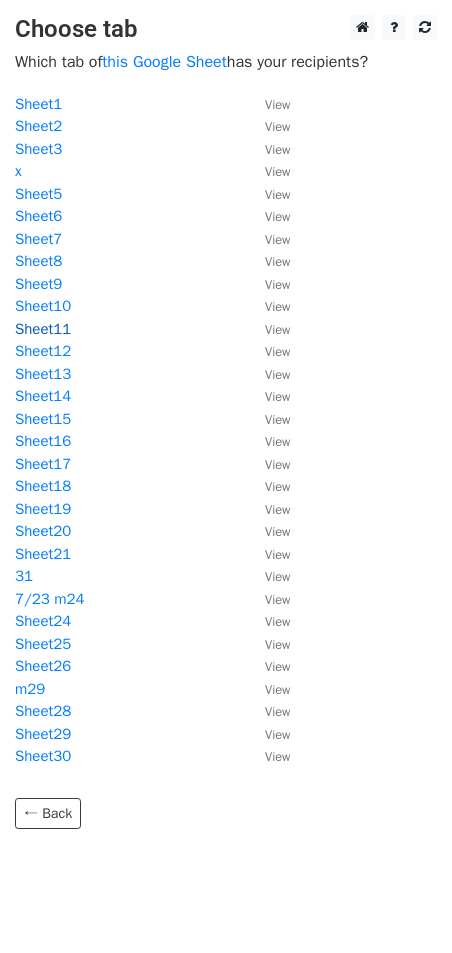 click on "Sheet11" at bounding box center [43, 329] 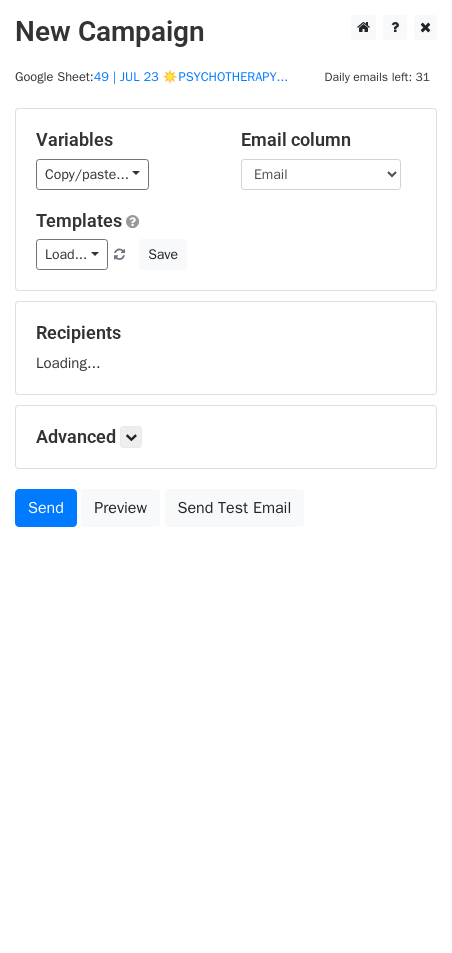 scroll, scrollTop: 0, scrollLeft: 0, axis: both 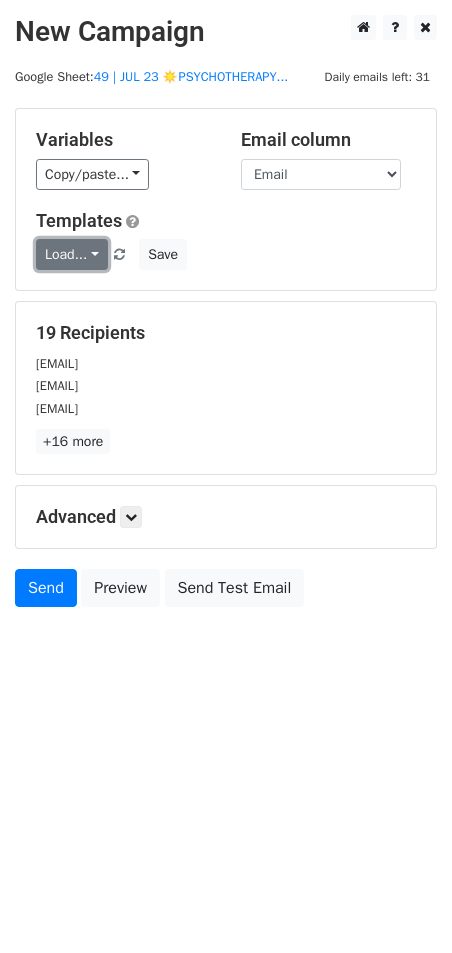 click on "Load..." at bounding box center (72, 254) 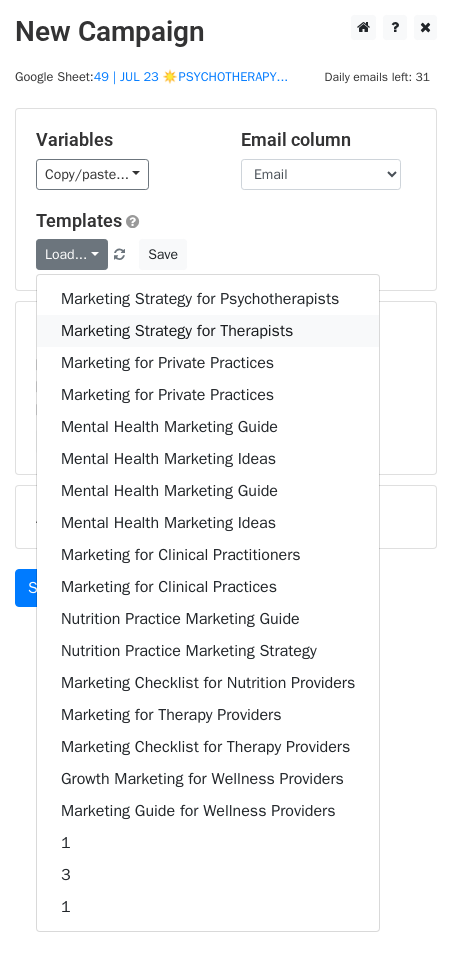 click on "Marketing Strategy for Therapists" at bounding box center [208, 331] 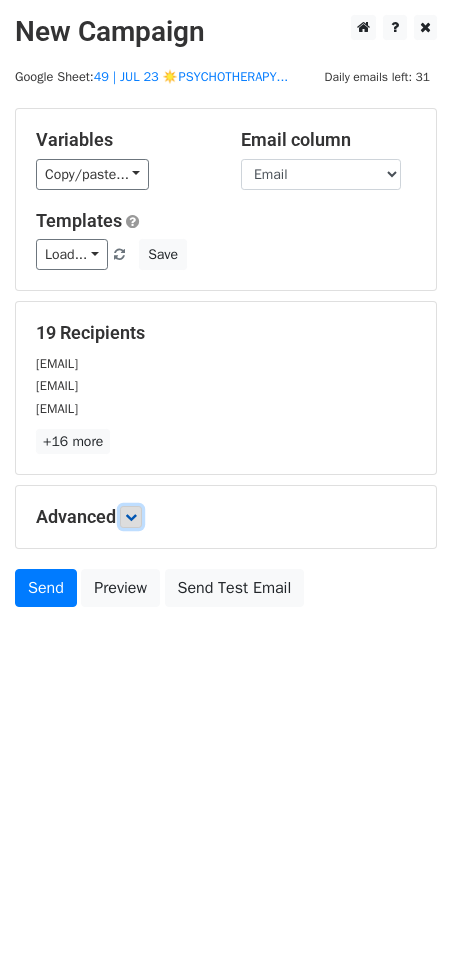 click at bounding box center [131, 517] 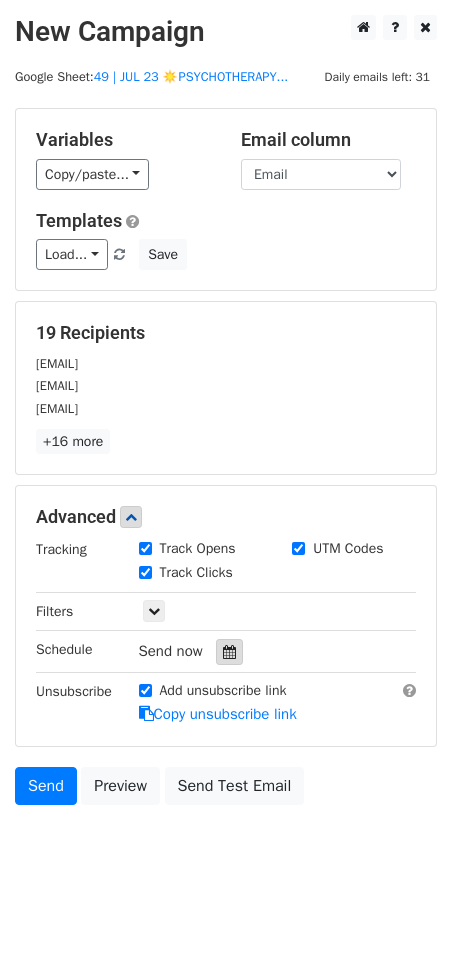 click at bounding box center (229, 652) 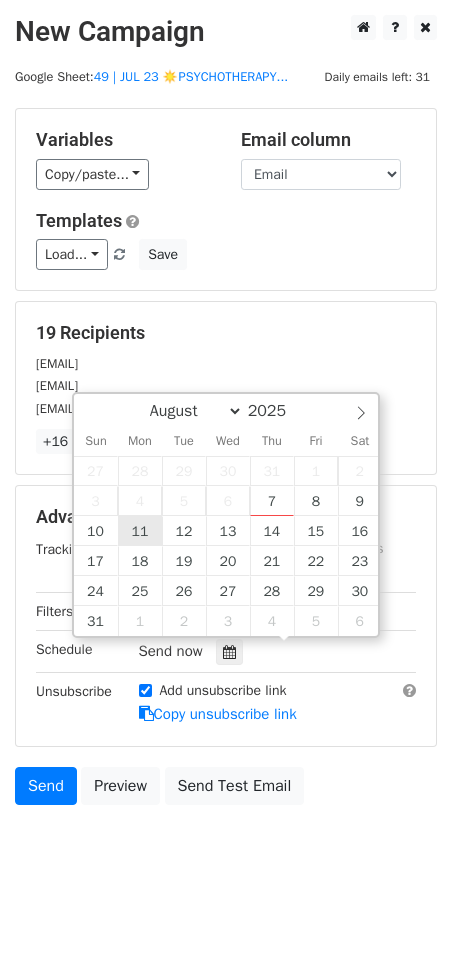 type on "2025-08-11 12:00" 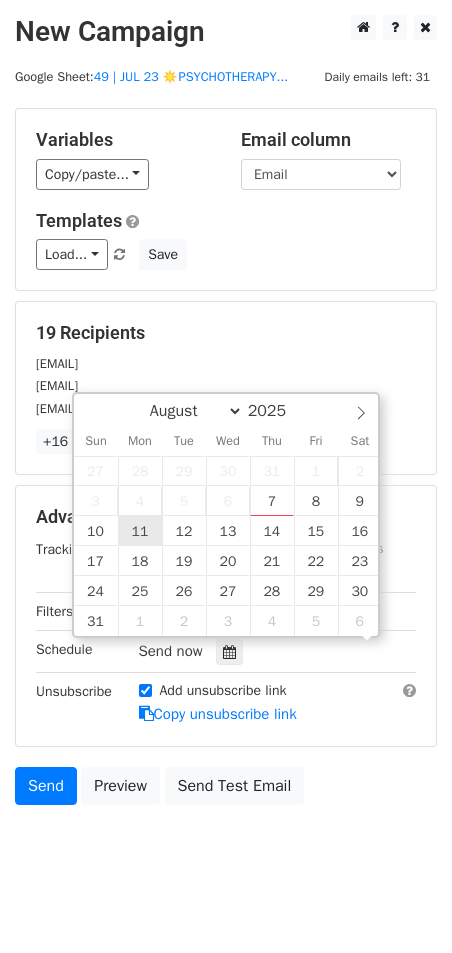 scroll, scrollTop: 1, scrollLeft: 0, axis: vertical 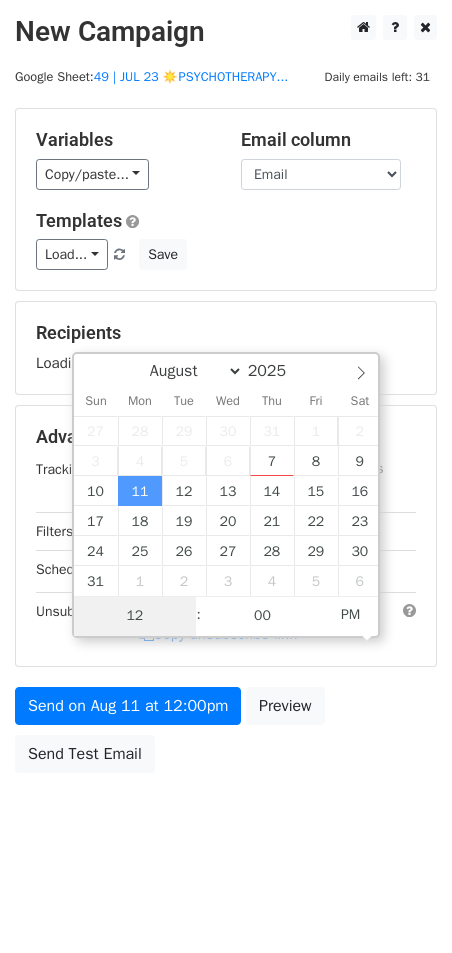 type on "3" 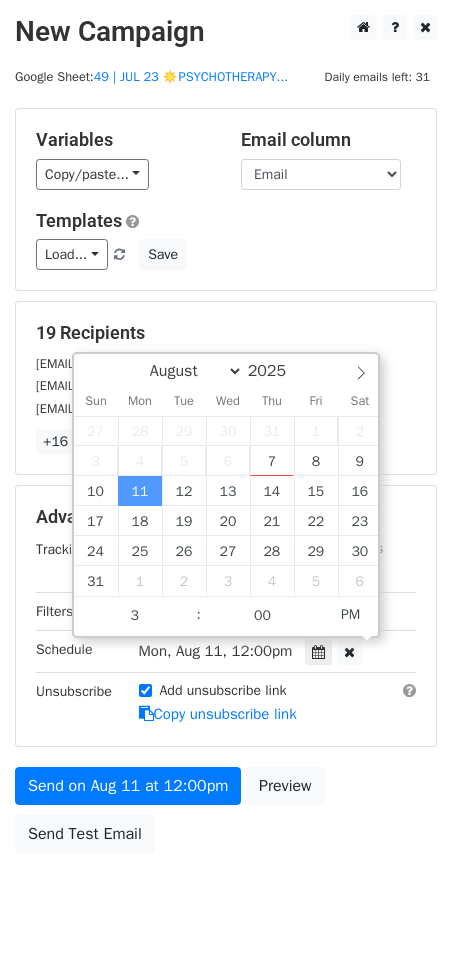 type on "2025-08-11 15:00" 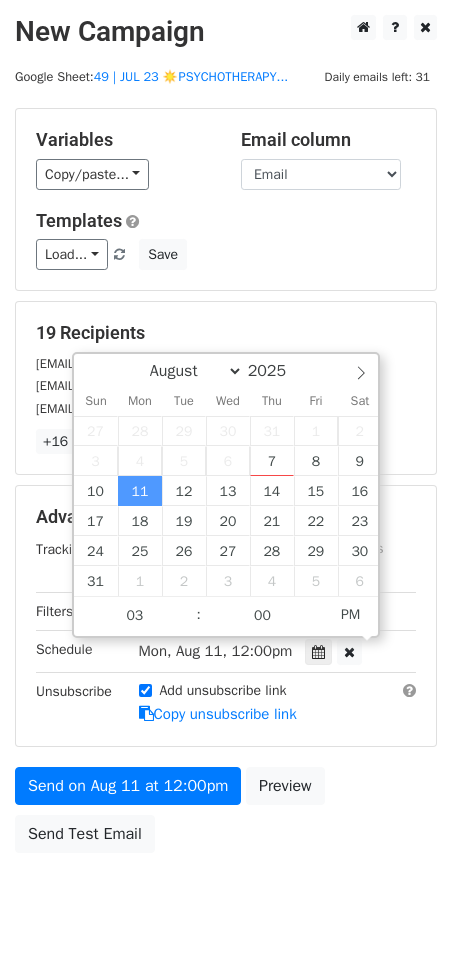 click on "Send on Aug 11 at 12:00pm
Preview
Send Test Email" at bounding box center (226, 815) 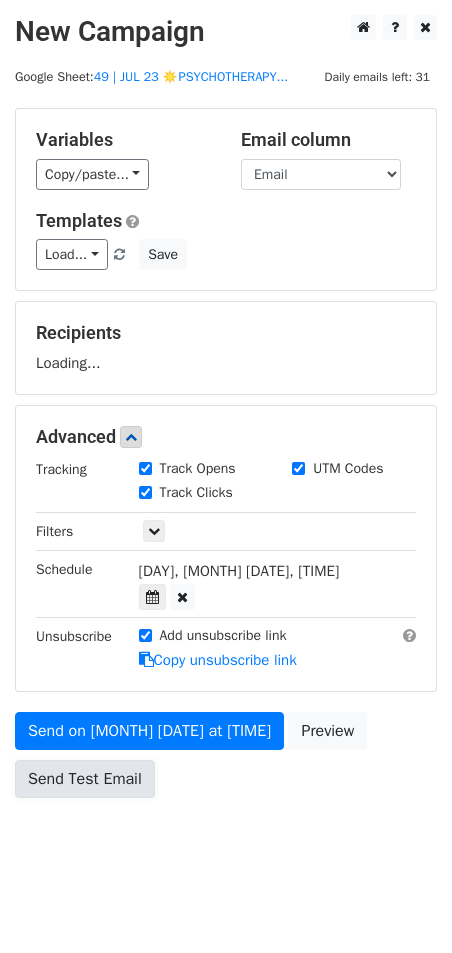 click on "Send Test Email" at bounding box center (85, 779) 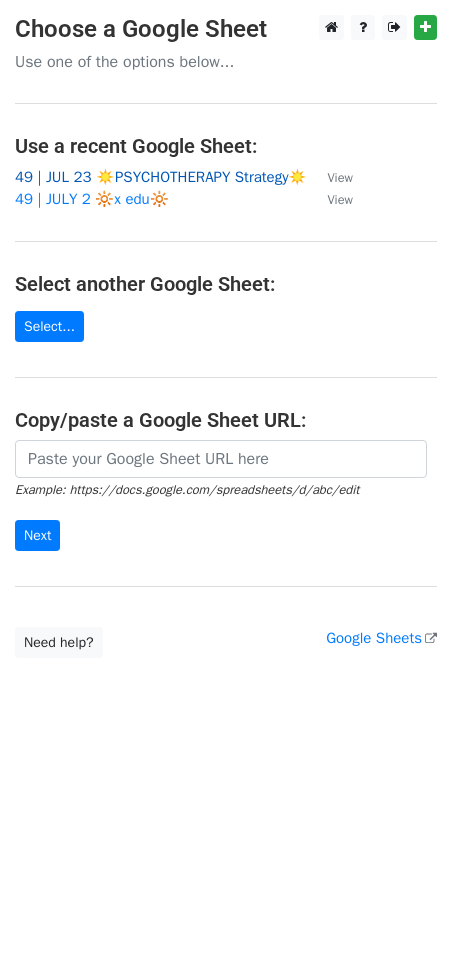 scroll, scrollTop: 0, scrollLeft: 0, axis: both 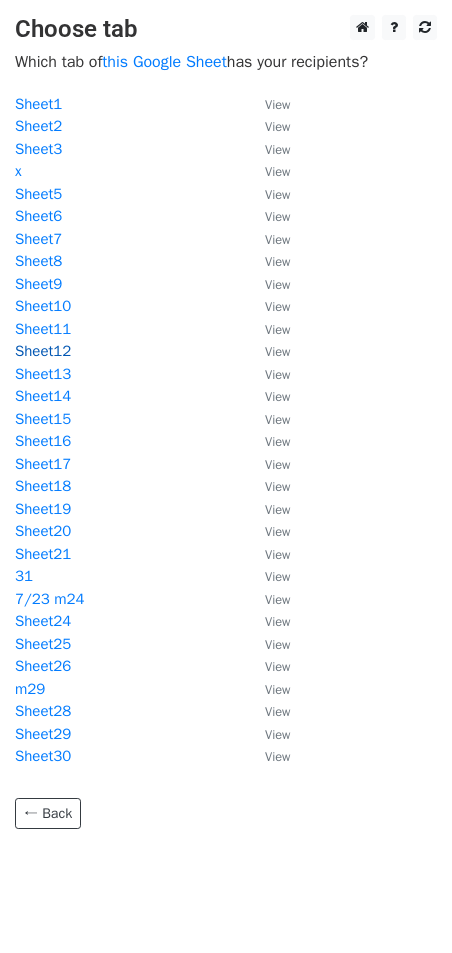 click on "Sheet12" at bounding box center [43, 351] 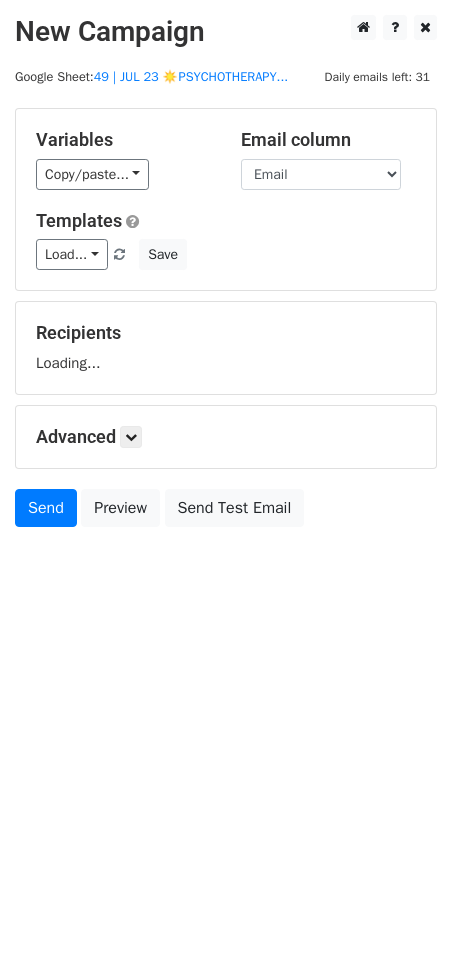 scroll, scrollTop: 0, scrollLeft: 0, axis: both 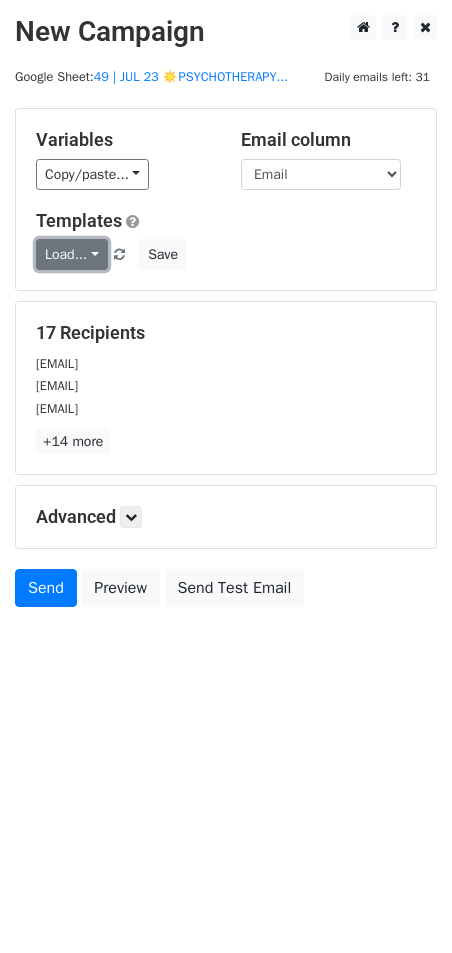 click on "Load..." at bounding box center [72, 254] 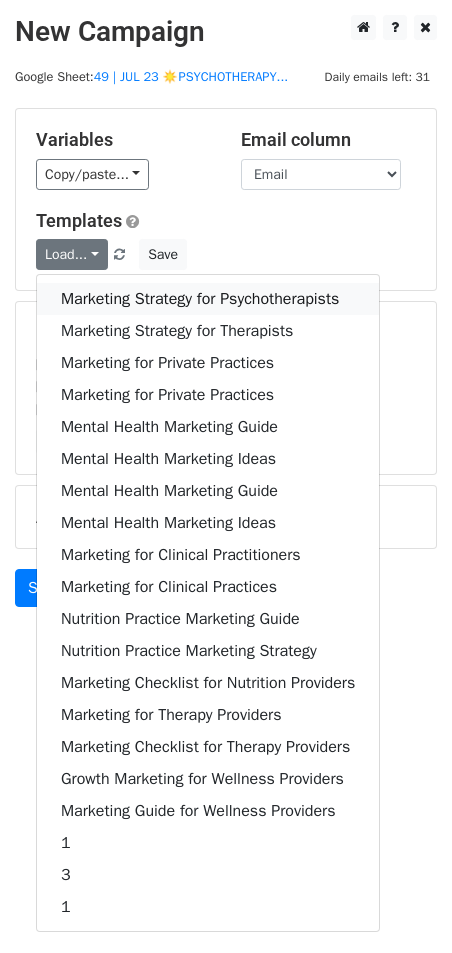 click on "Marketing Strategy for Psychotherapists" at bounding box center [208, 299] 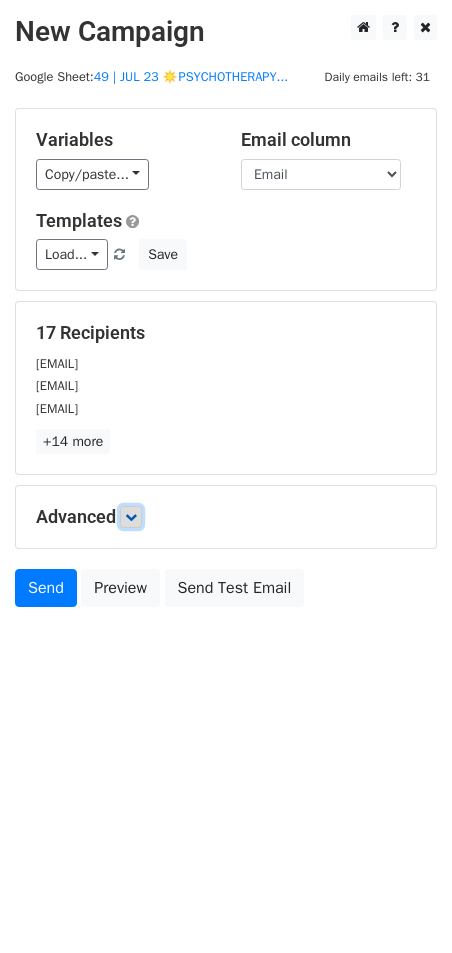 click at bounding box center [131, 517] 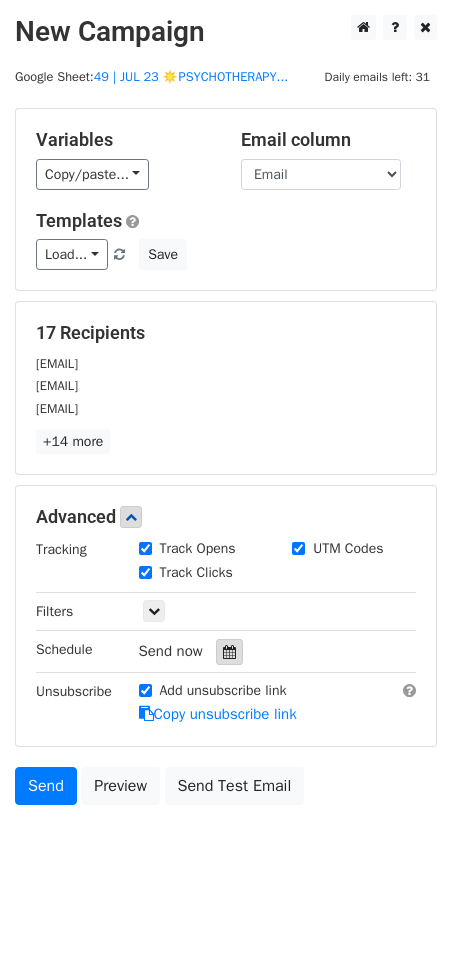 click at bounding box center (229, 652) 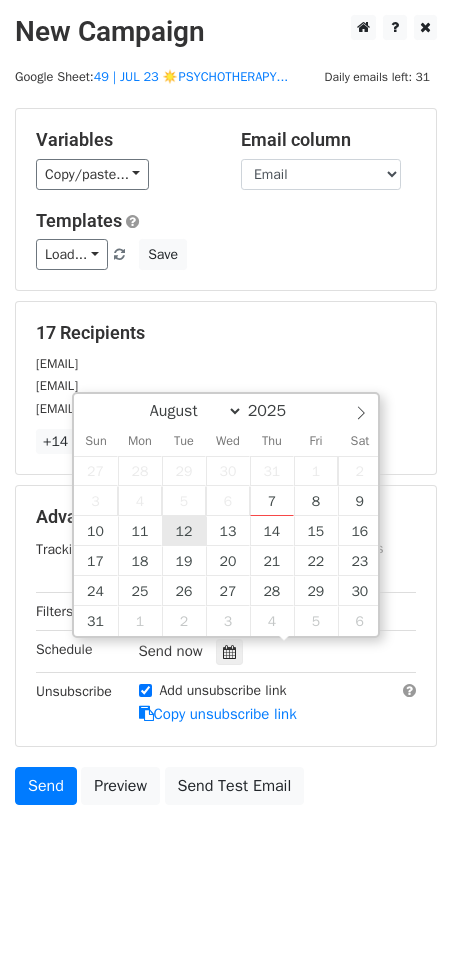 type on "2025-08-12 12:00" 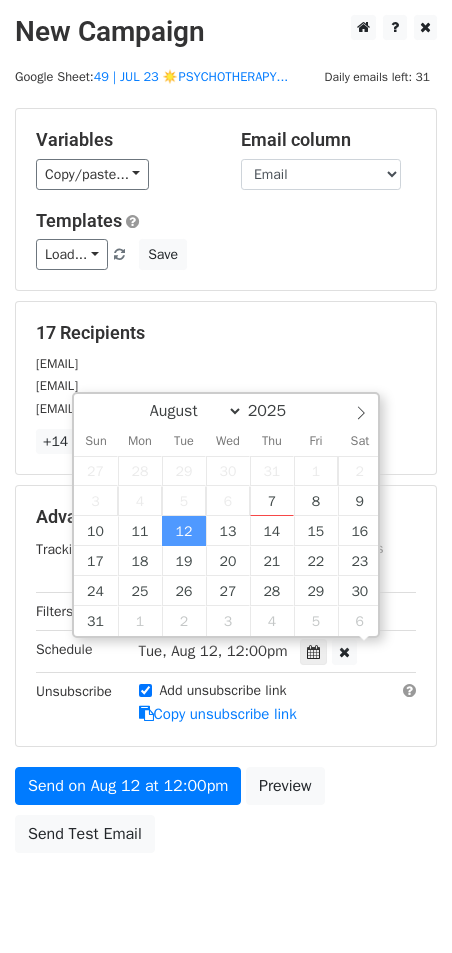 scroll, scrollTop: 1, scrollLeft: 0, axis: vertical 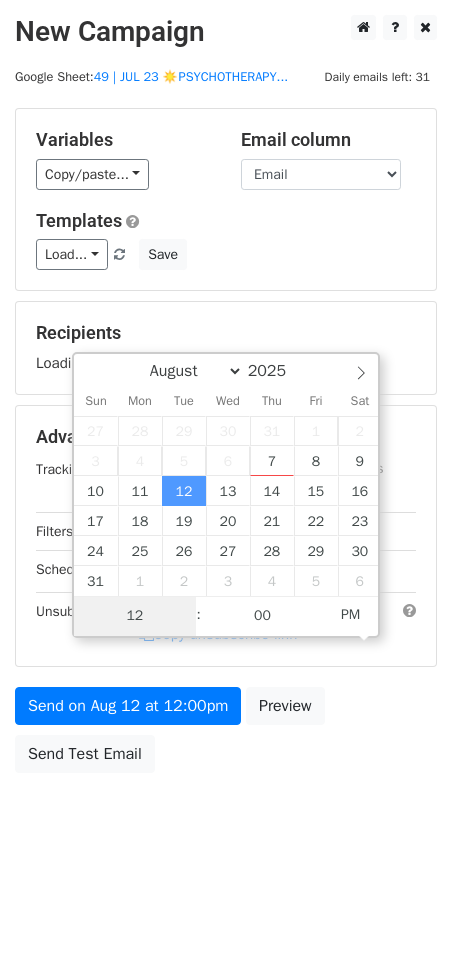 type on "2" 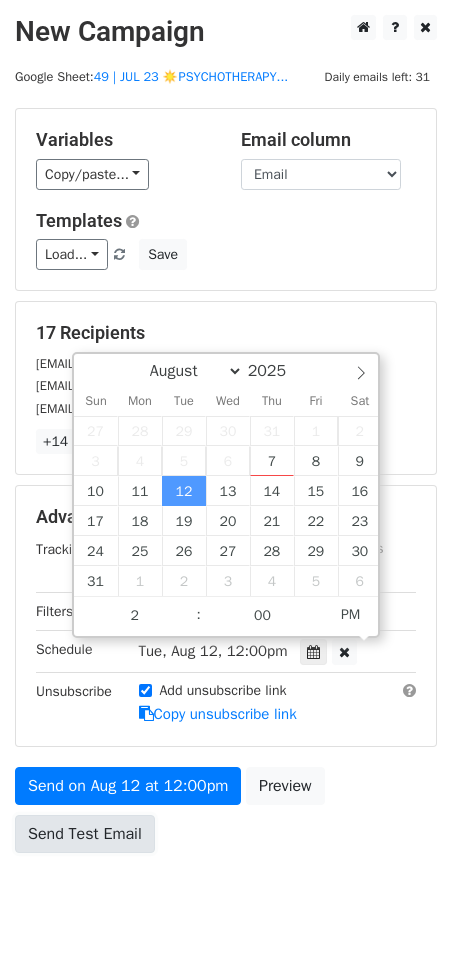 type on "2025-08-12 14:00" 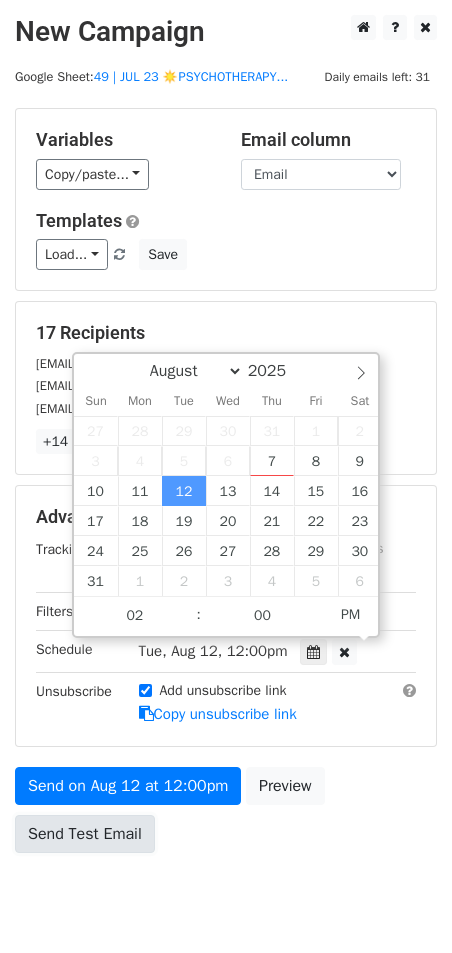click on "Send Test Email" at bounding box center (85, 834) 